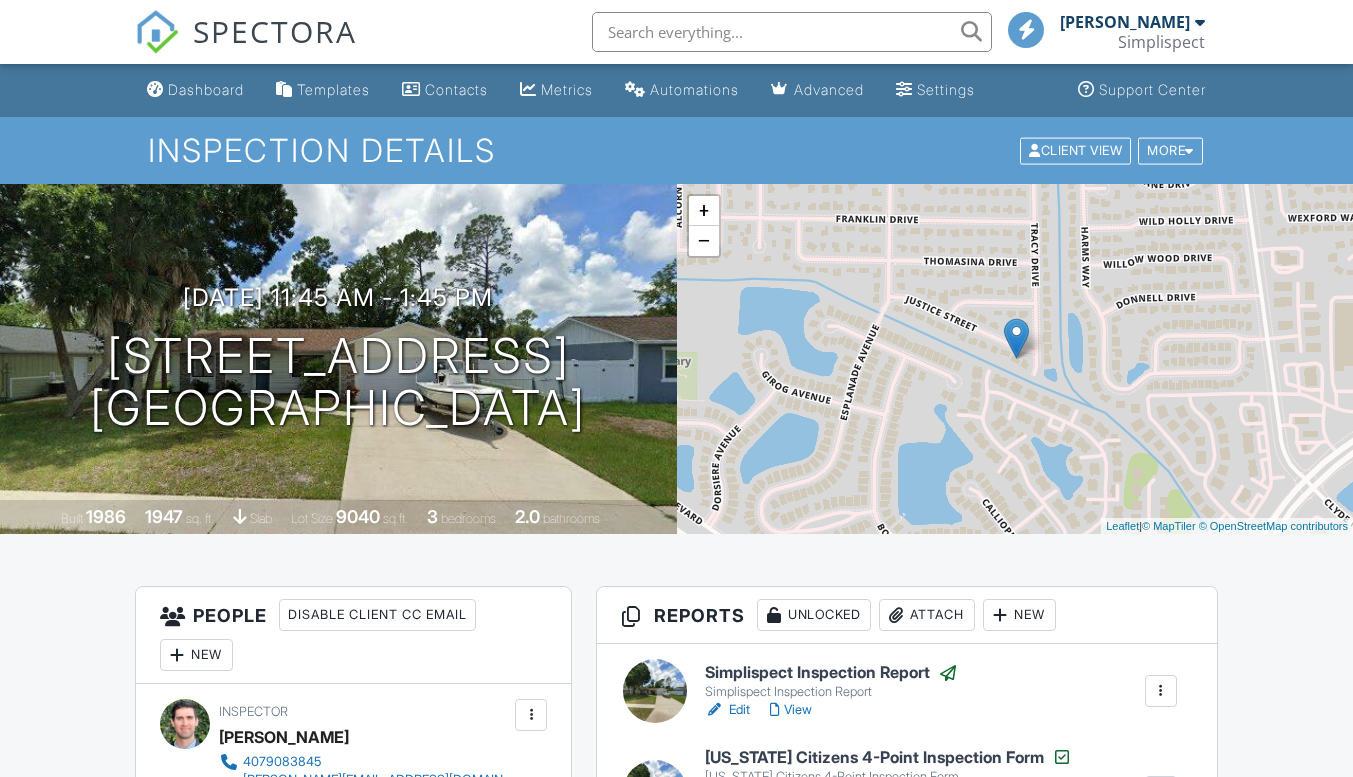click on "Dashboard" at bounding box center (195, 90) 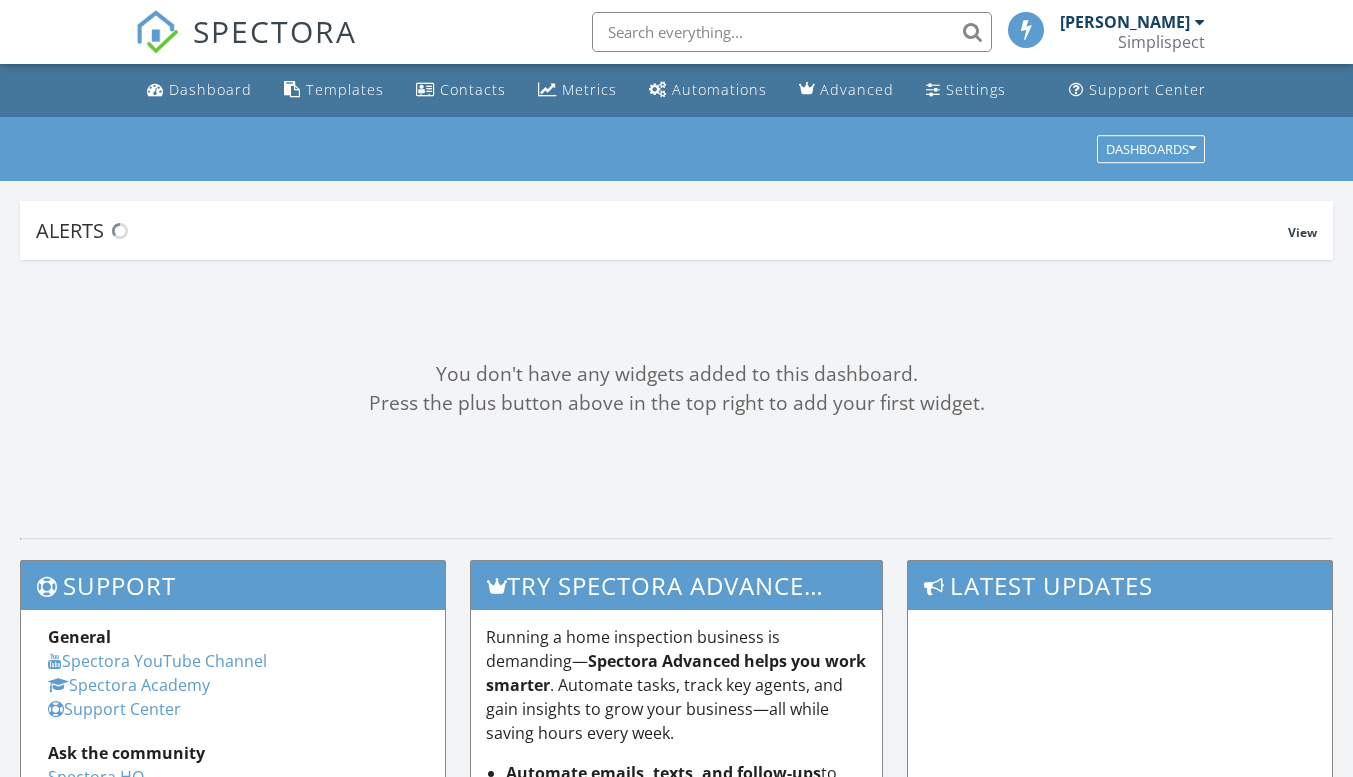 scroll, scrollTop: 0, scrollLeft: 0, axis: both 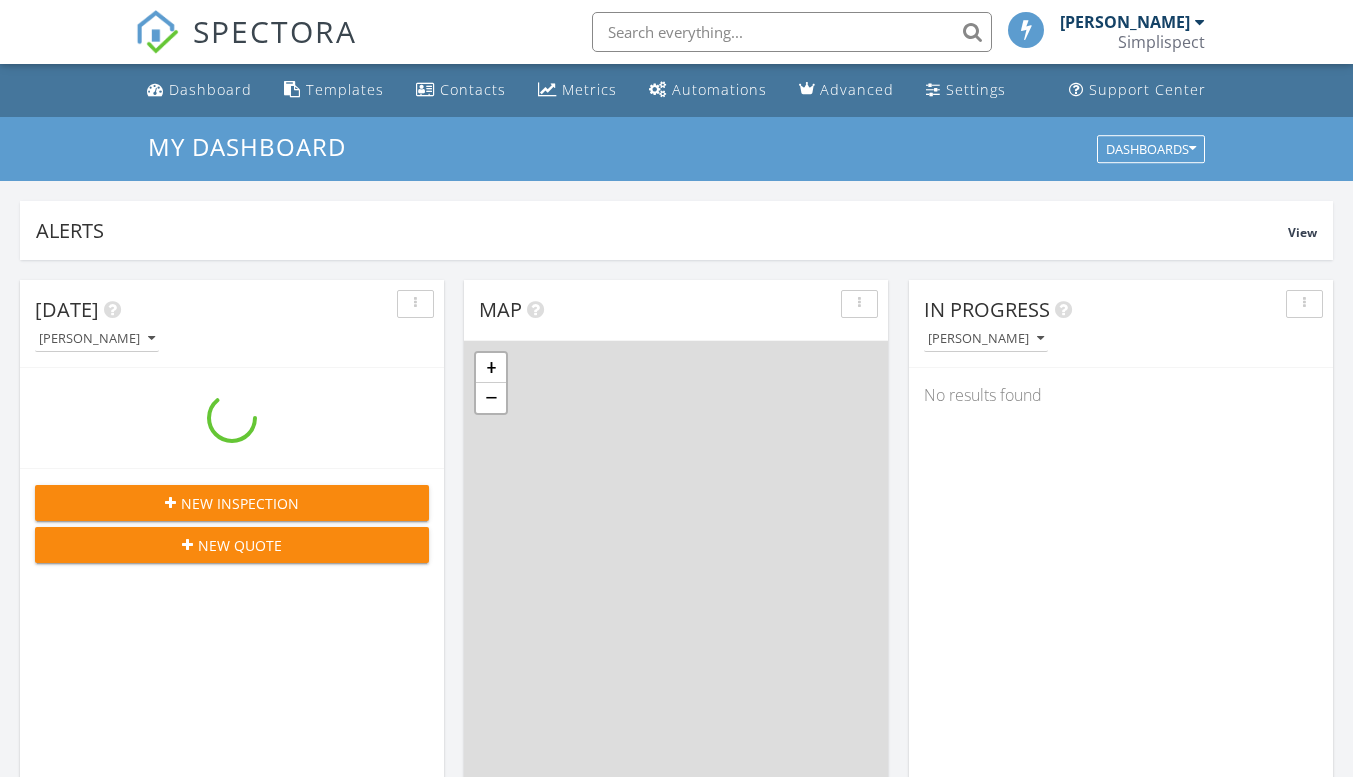 click at bounding box center [792, 32] 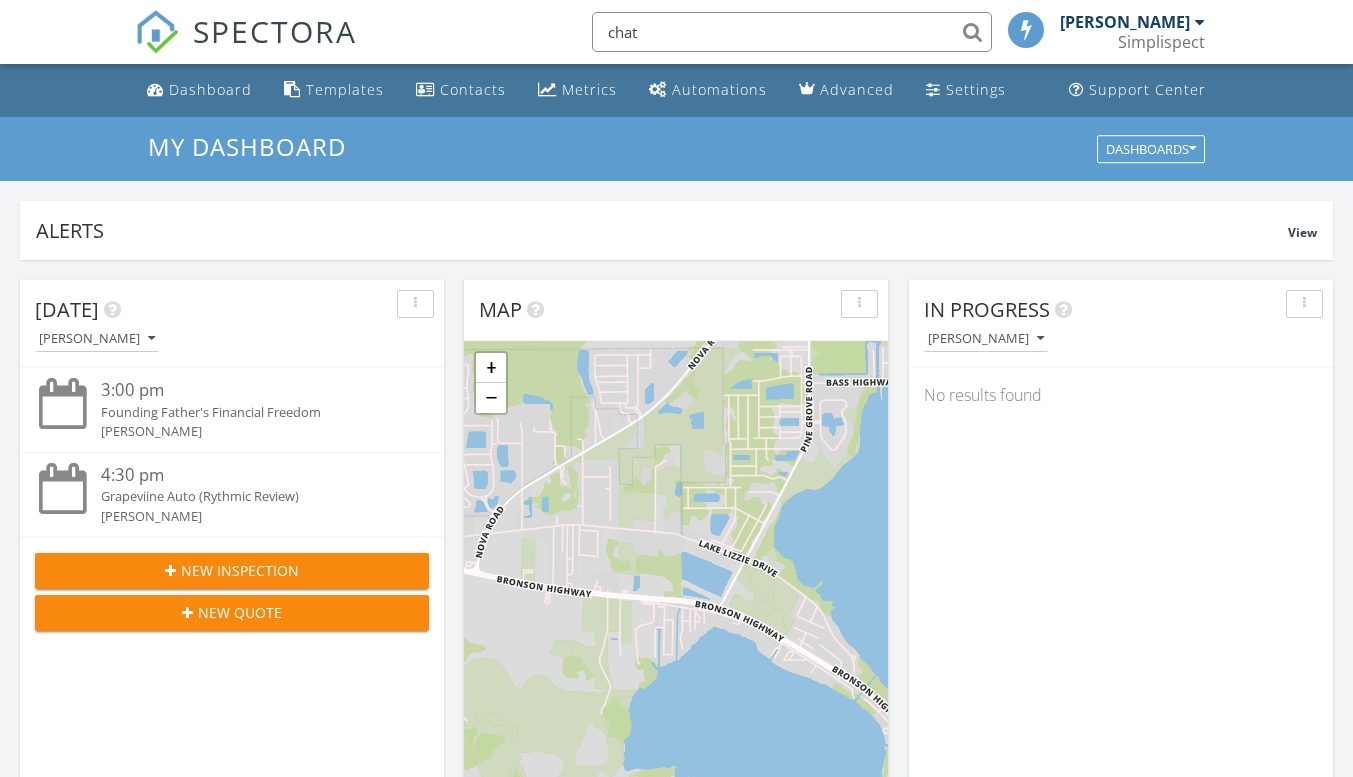 scroll, scrollTop: 10, scrollLeft: 10, axis: both 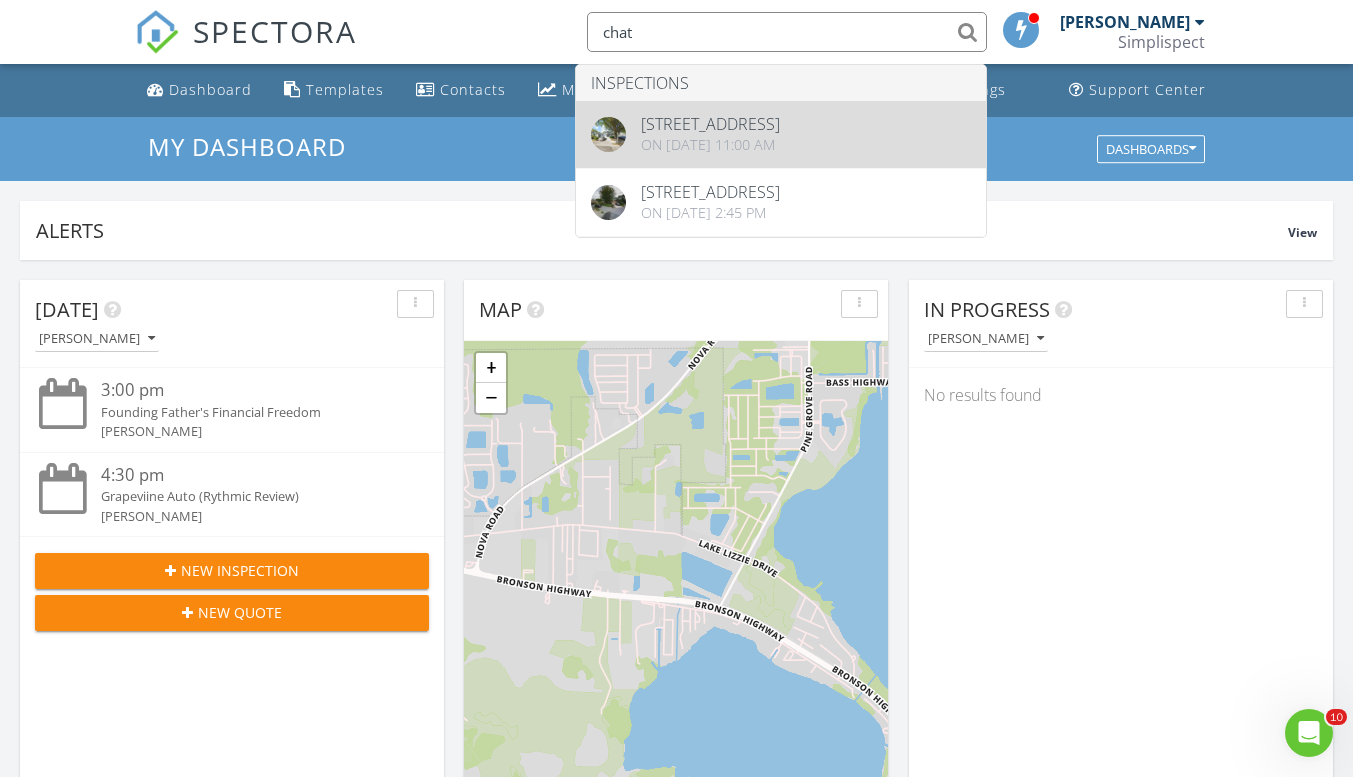 type on "chat" 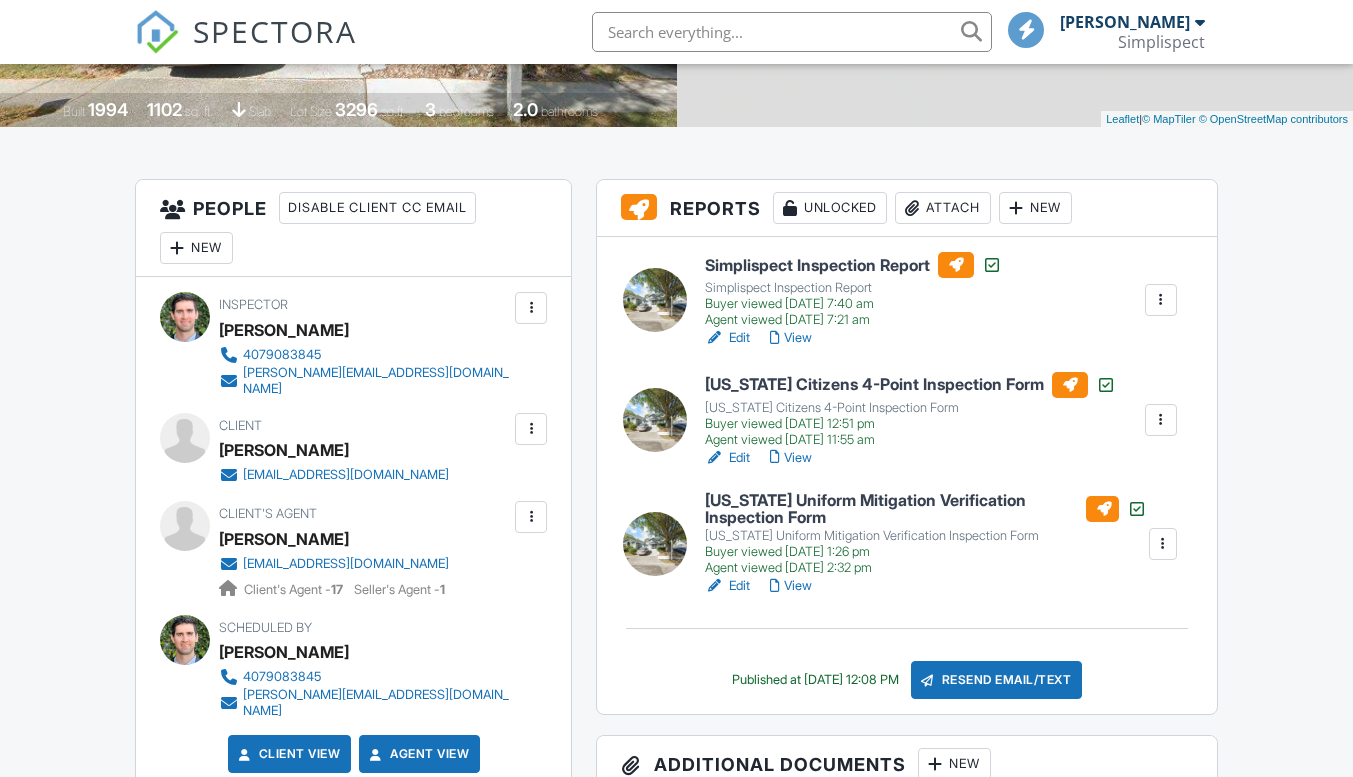 scroll, scrollTop: 407, scrollLeft: 0, axis: vertical 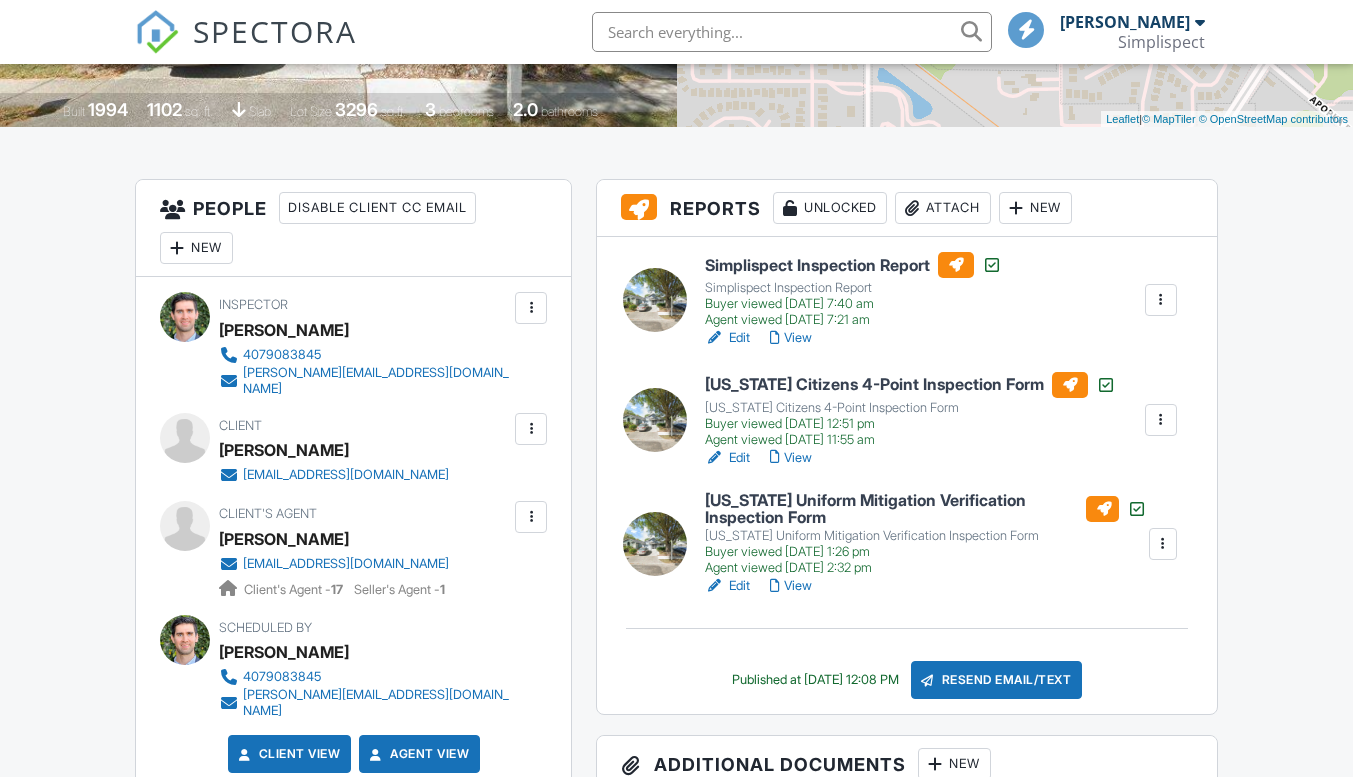 click at bounding box center (531, 517) 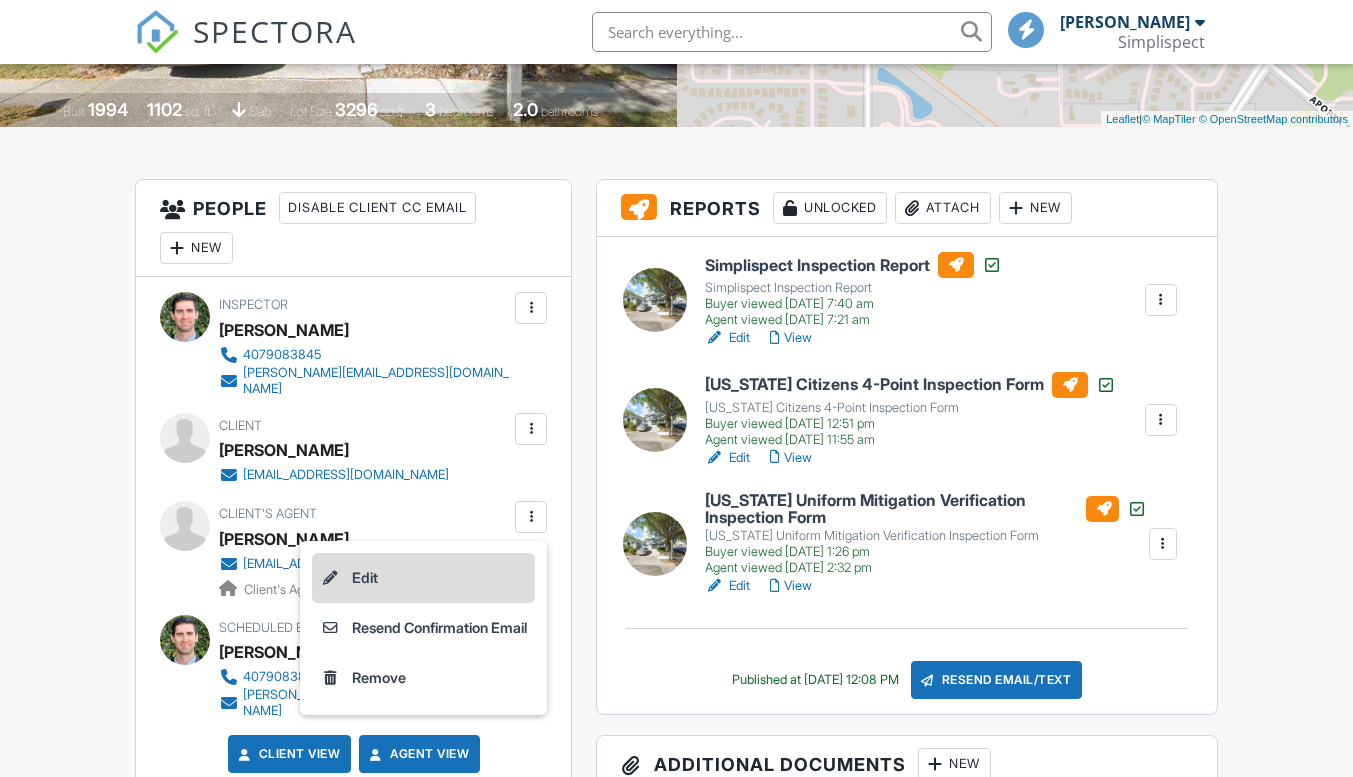 click on "Edit" at bounding box center [423, 578] 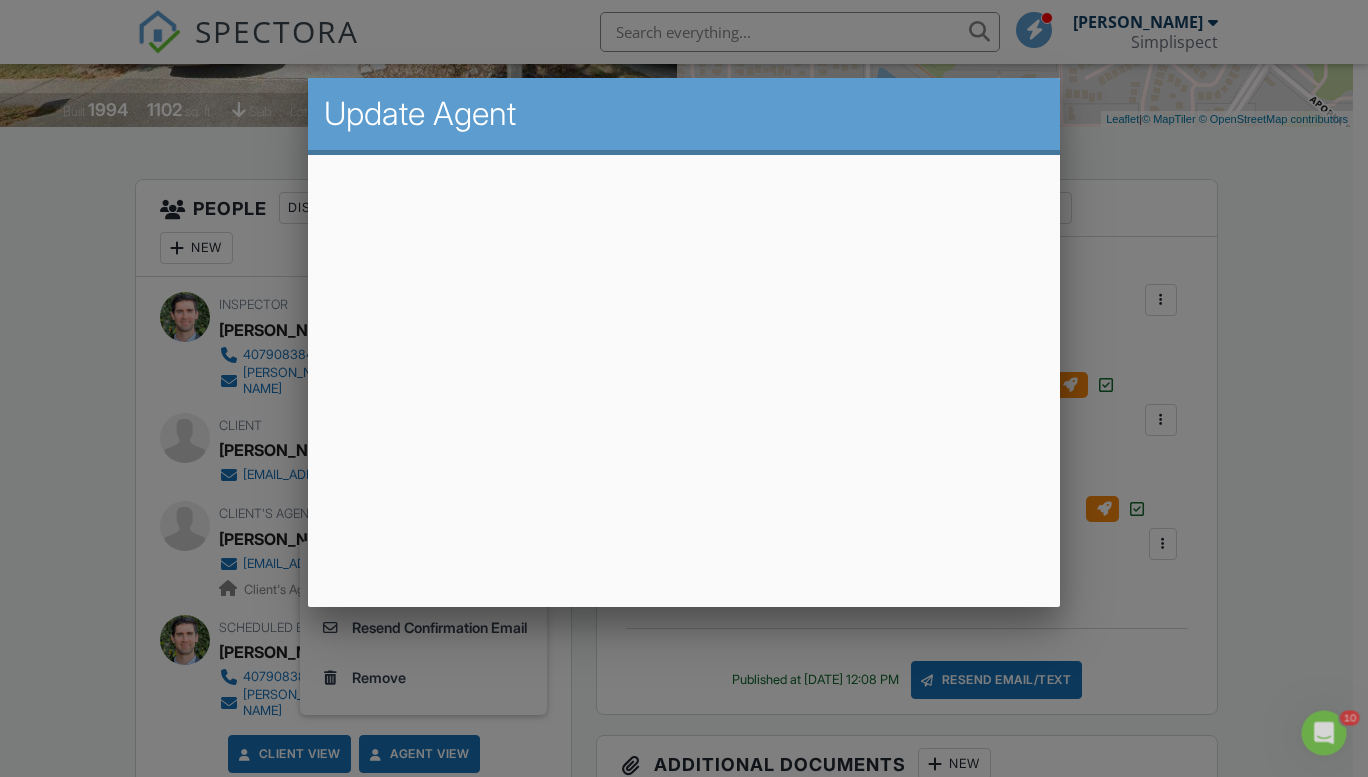 scroll, scrollTop: 0, scrollLeft: 0, axis: both 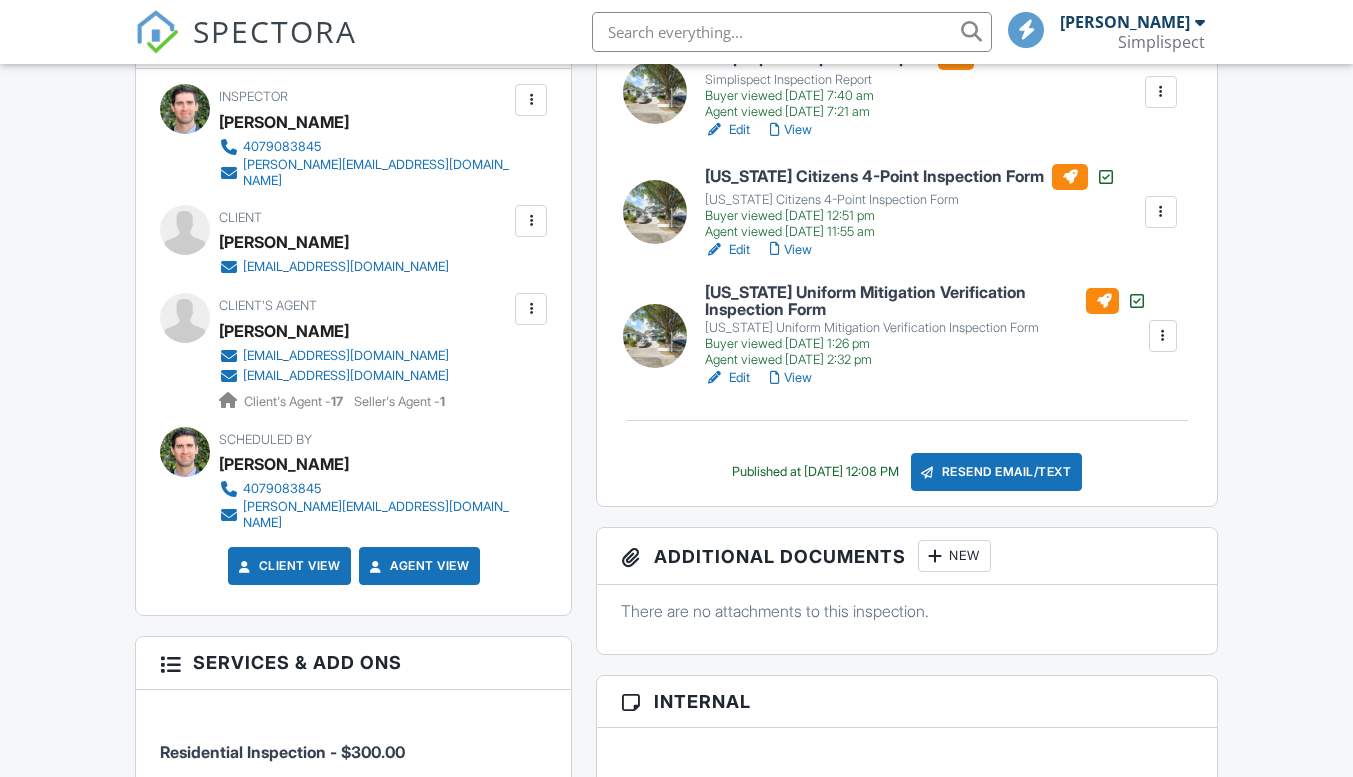 click on "Resend Email/Text" at bounding box center (997, 472) 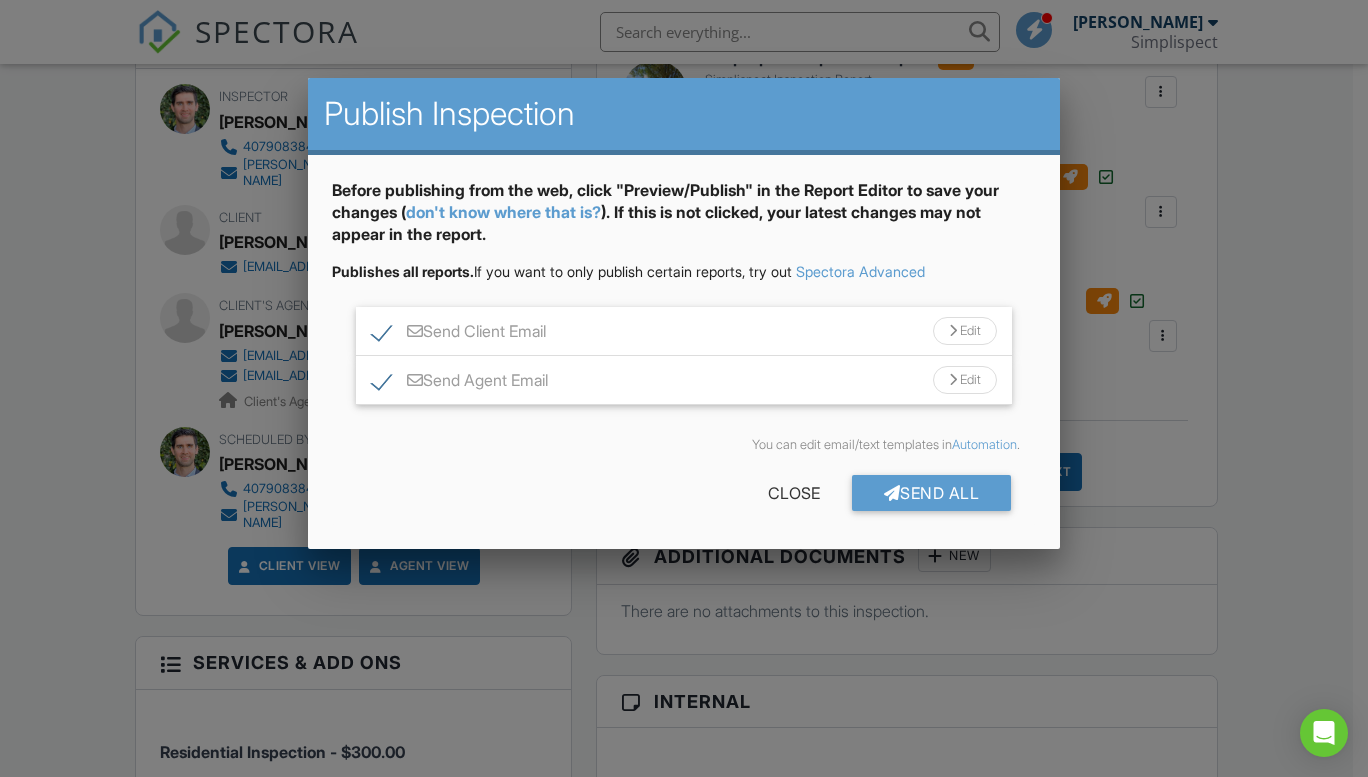 click on "Send Client Email" at bounding box center [459, 334] 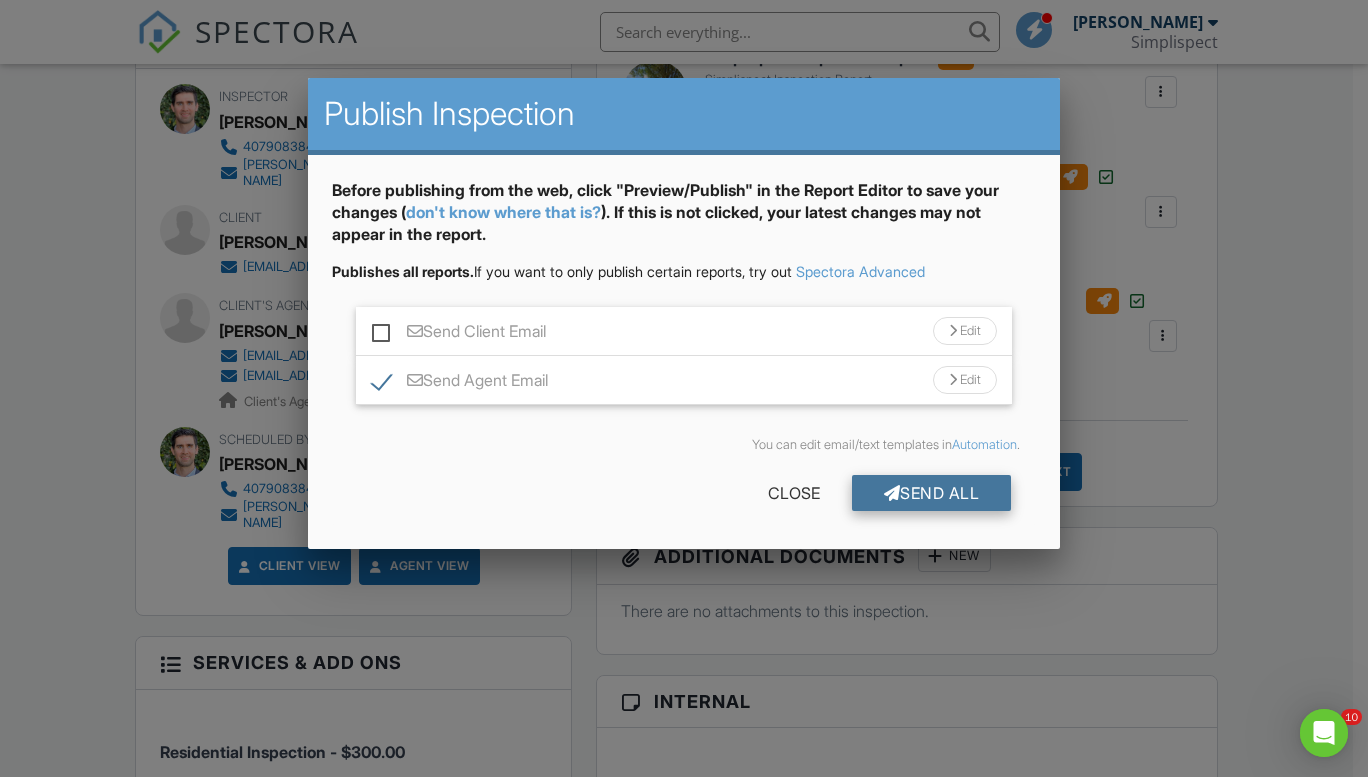 scroll, scrollTop: 0, scrollLeft: 0, axis: both 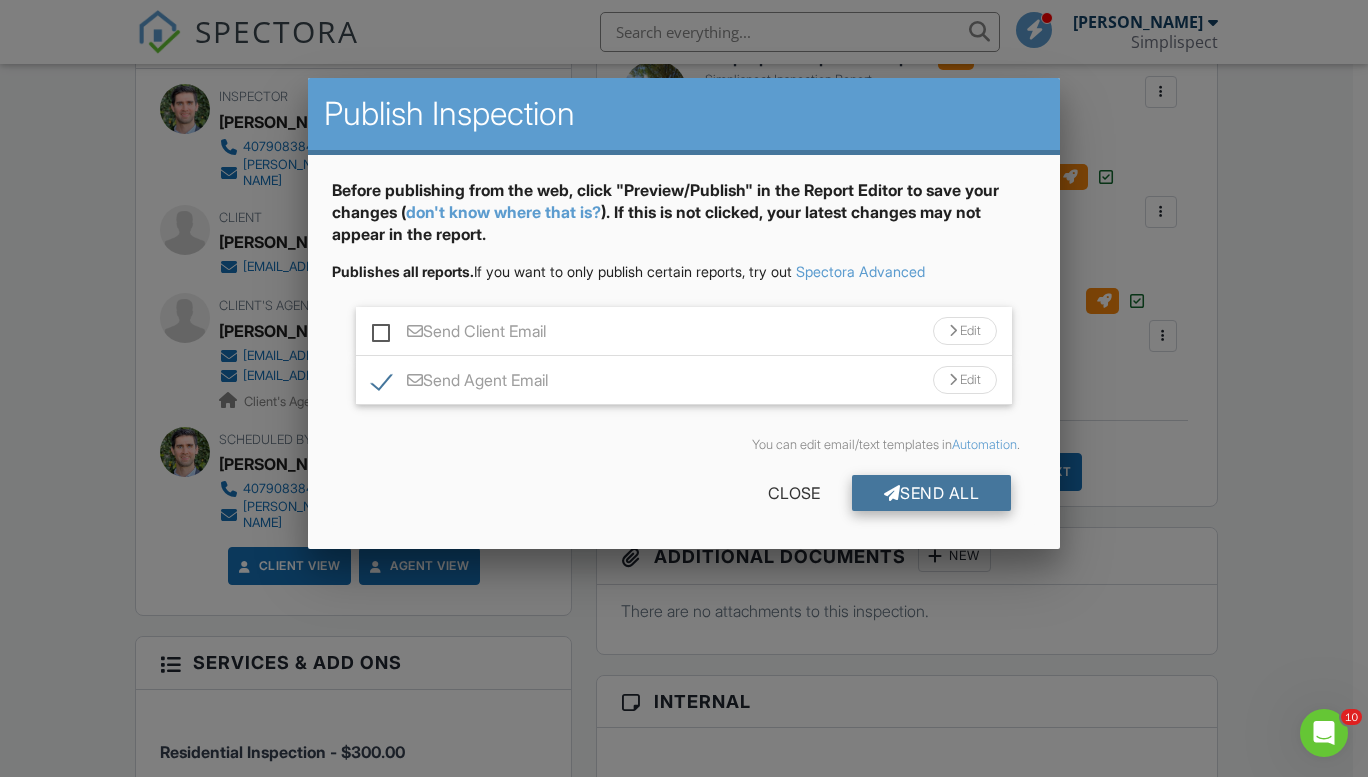 click on "Send All" at bounding box center (932, 493) 